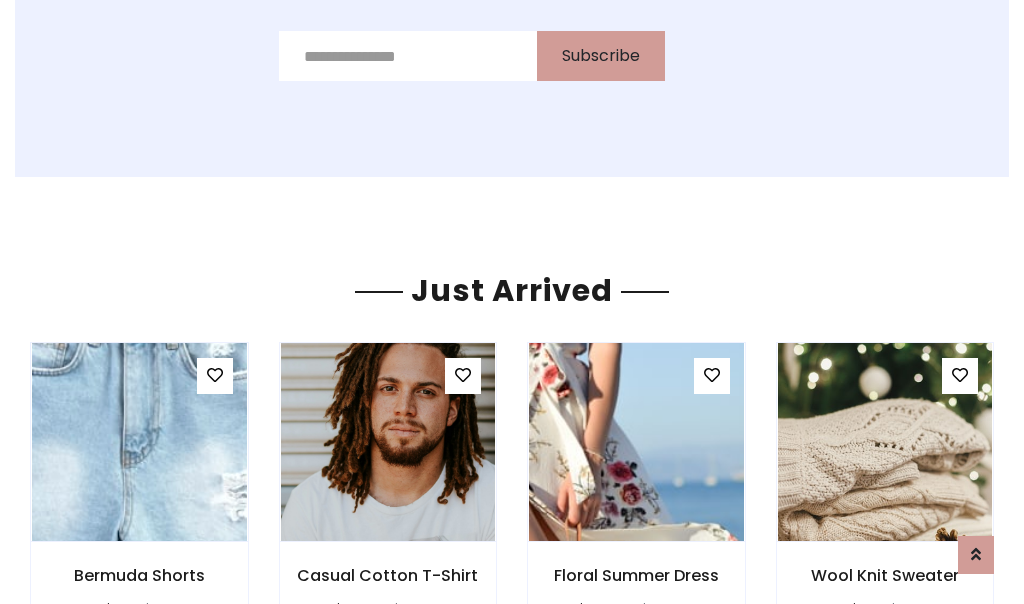 scroll, scrollTop: 2125, scrollLeft: 0, axis: vertical 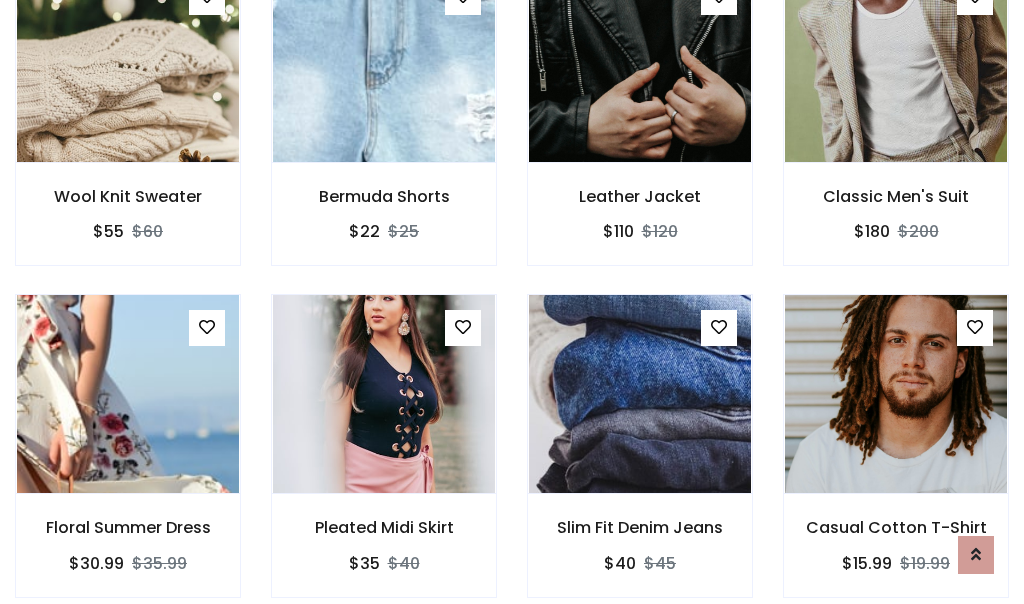 click on "Slim Fit Denim Jeans
$40
$45" at bounding box center [640, 459] 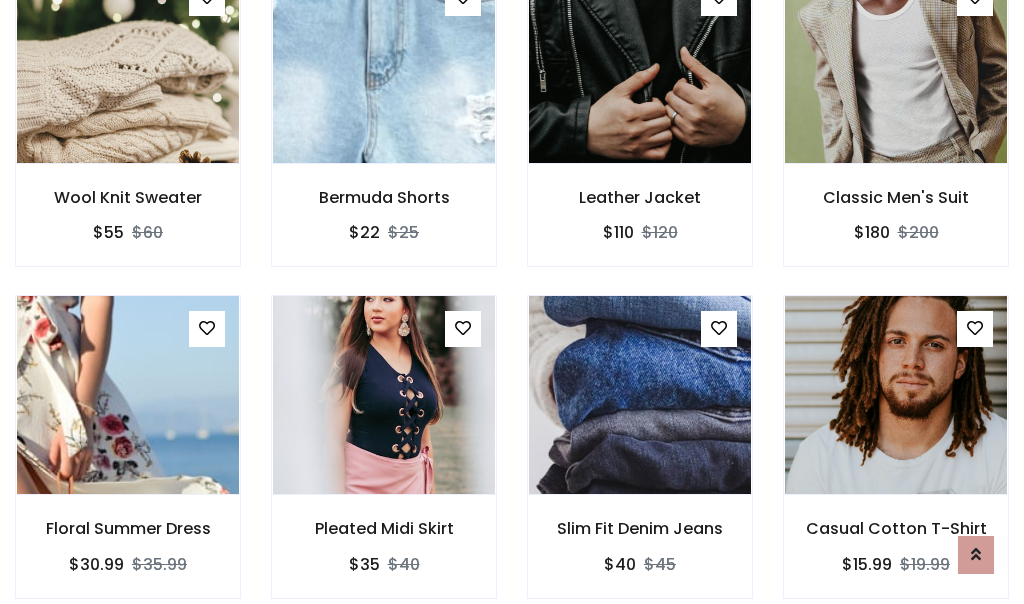 click on "Slim Fit Denim Jeans
$40
$45" at bounding box center [640, 460] 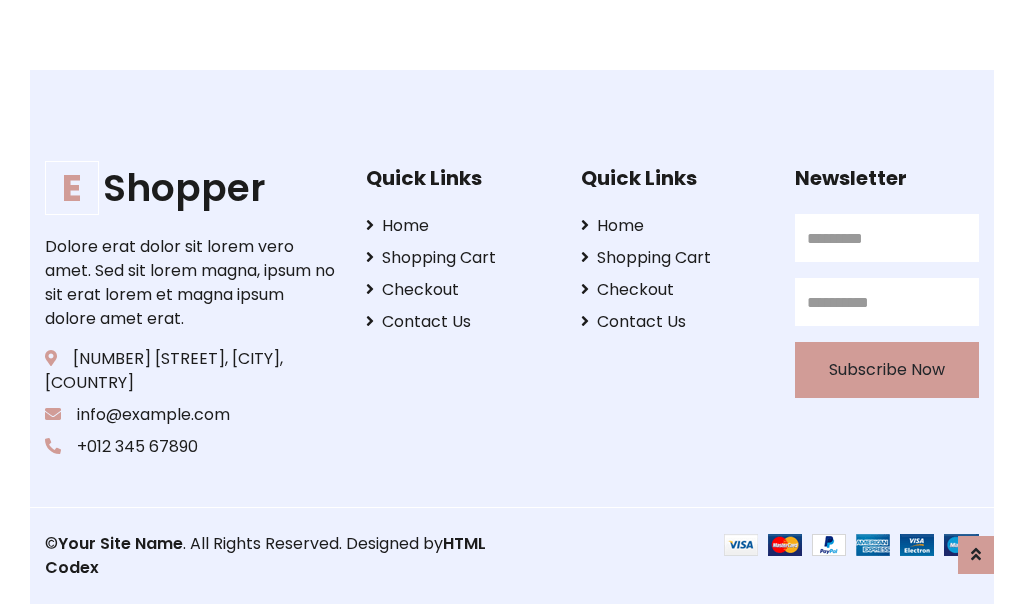 scroll, scrollTop: 3807, scrollLeft: 0, axis: vertical 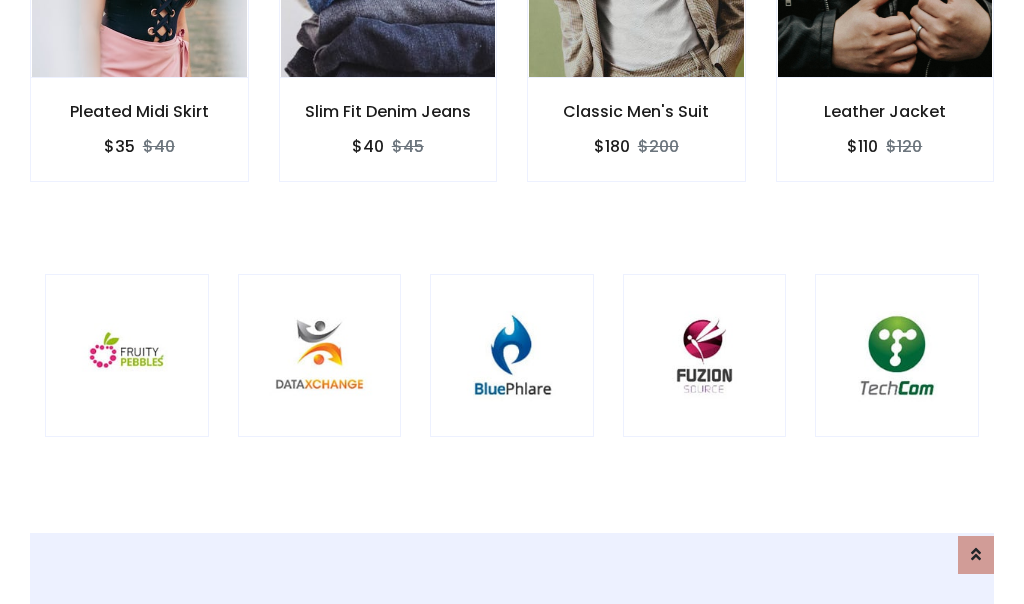 click at bounding box center (512, 356) 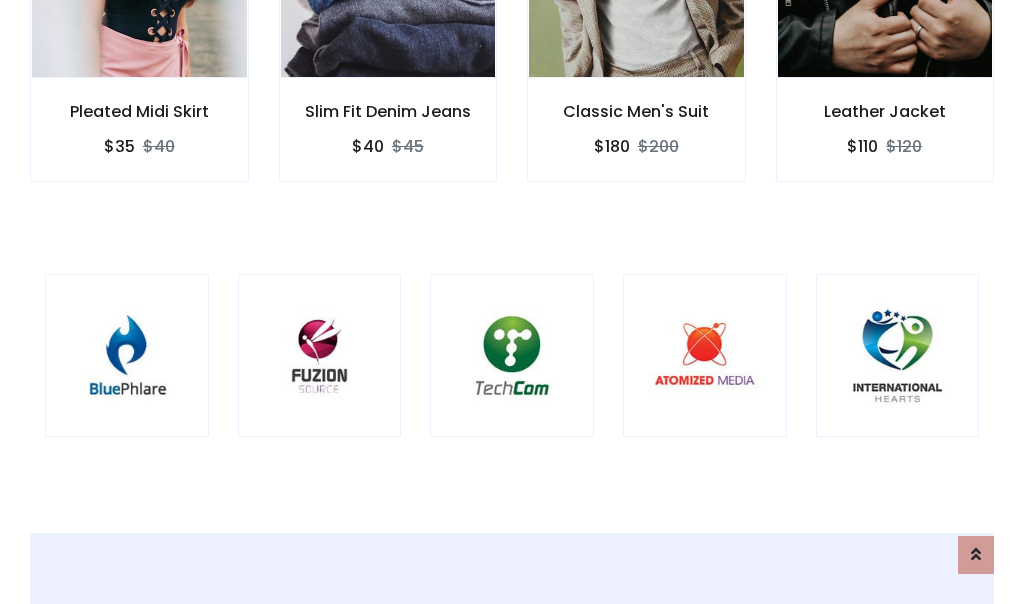 click at bounding box center [512, 356] 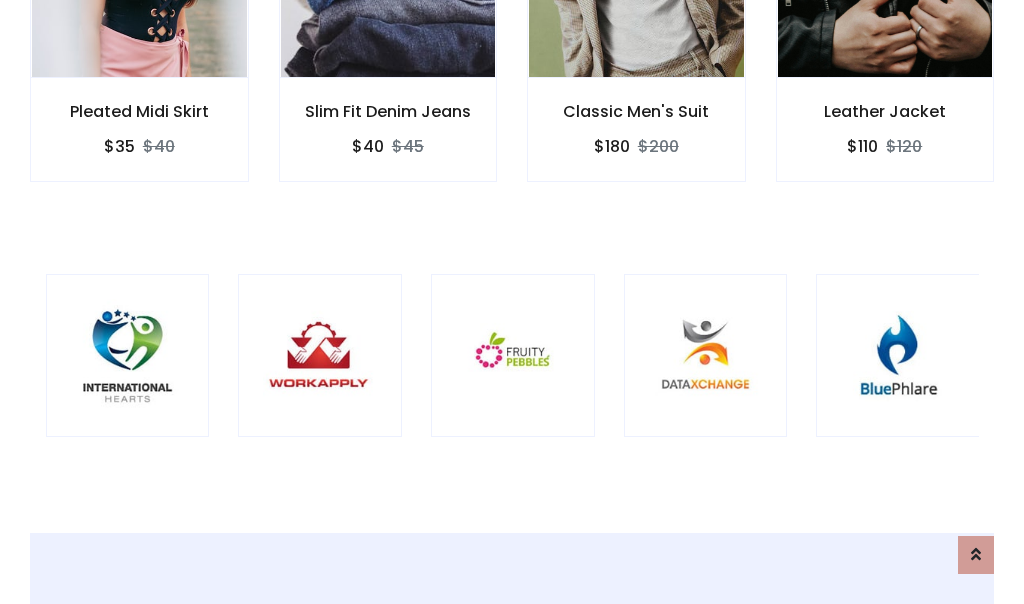 scroll, scrollTop: 0, scrollLeft: 0, axis: both 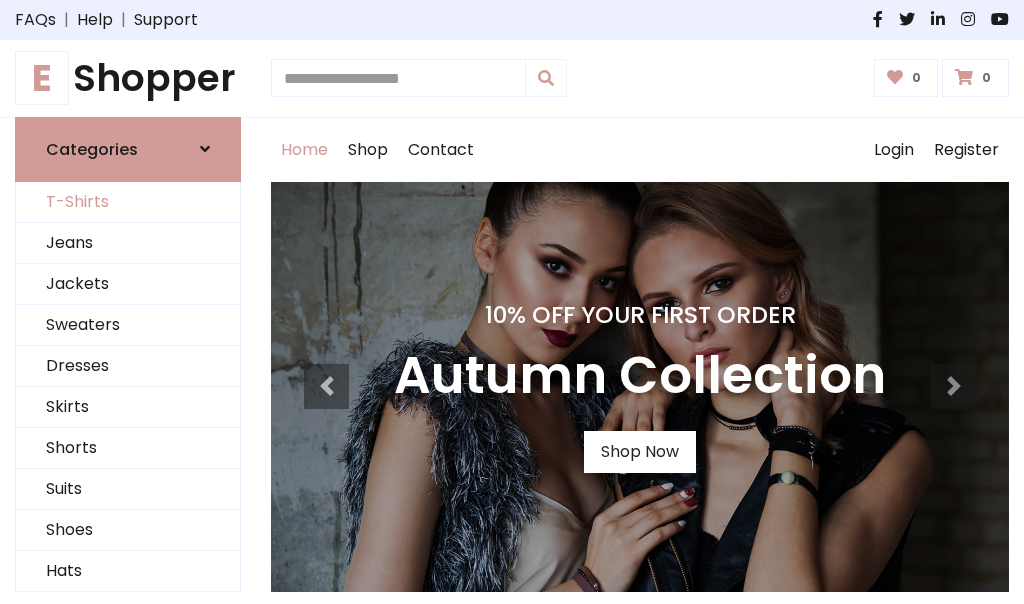 click on "T-Shirts" at bounding box center (128, 202) 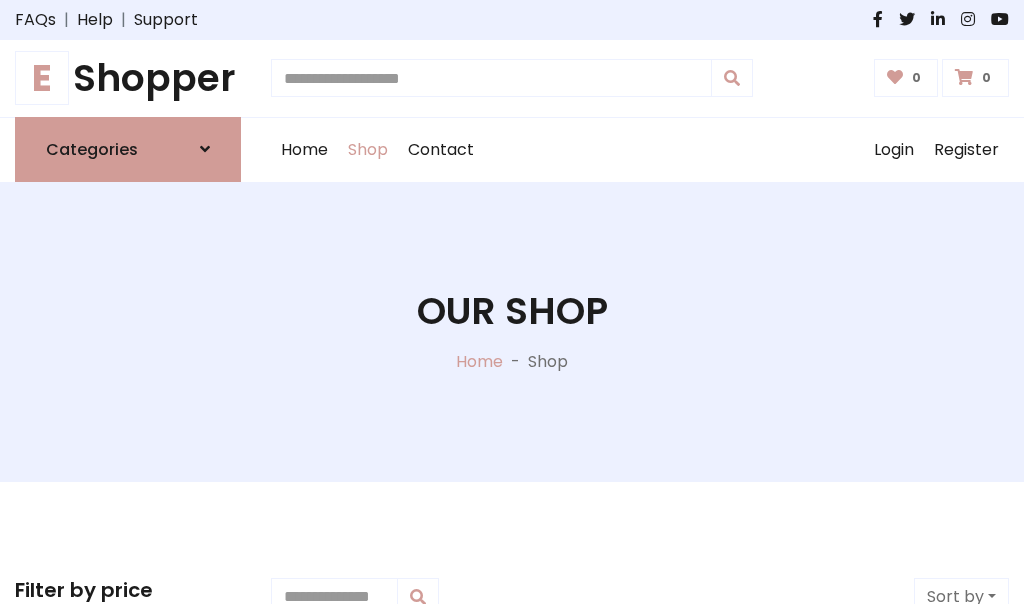 scroll, scrollTop: 802, scrollLeft: 0, axis: vertical 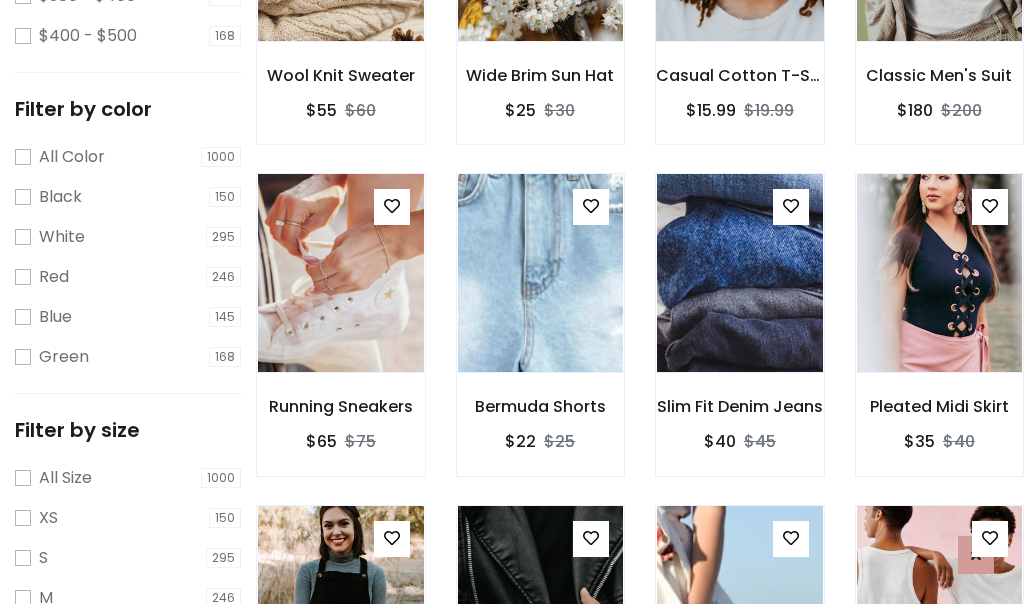 click at bounding box center (739, -58) 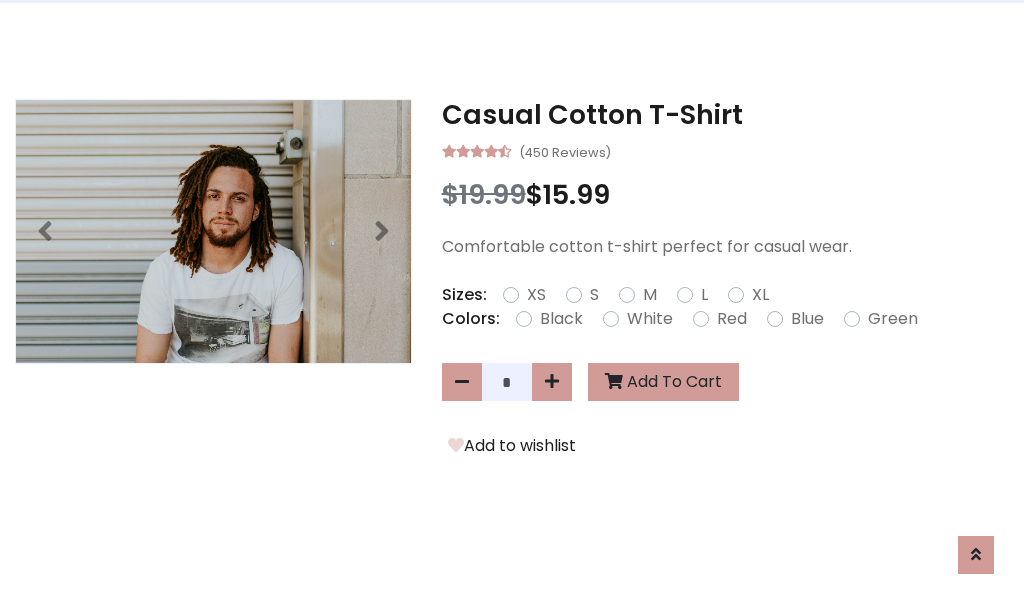 scroll, scrollTop: 0, scrollLeft: 0, axis: both 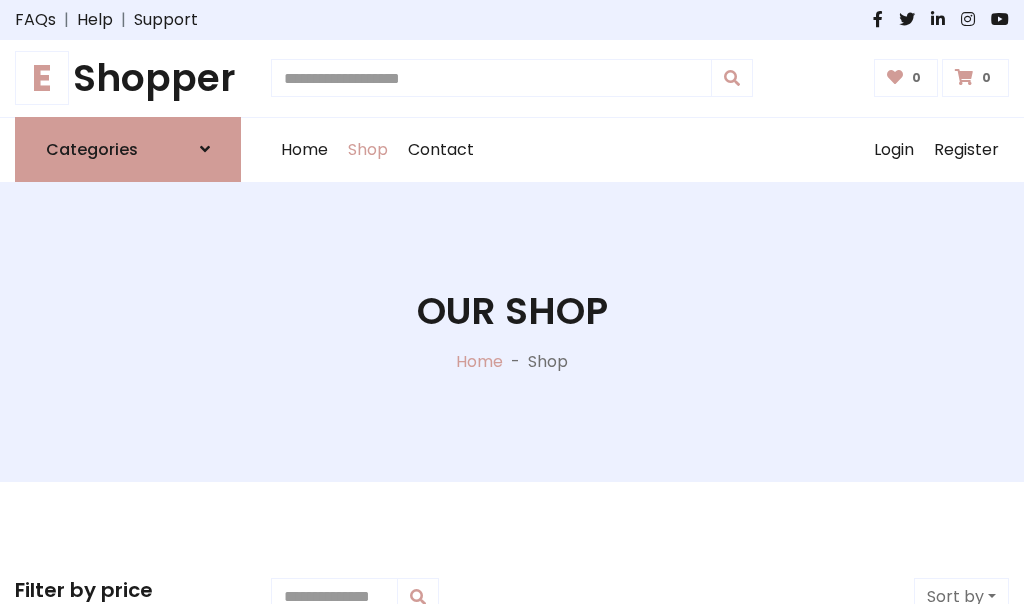 click on "E Shopper" at bounding box center (128, 78) 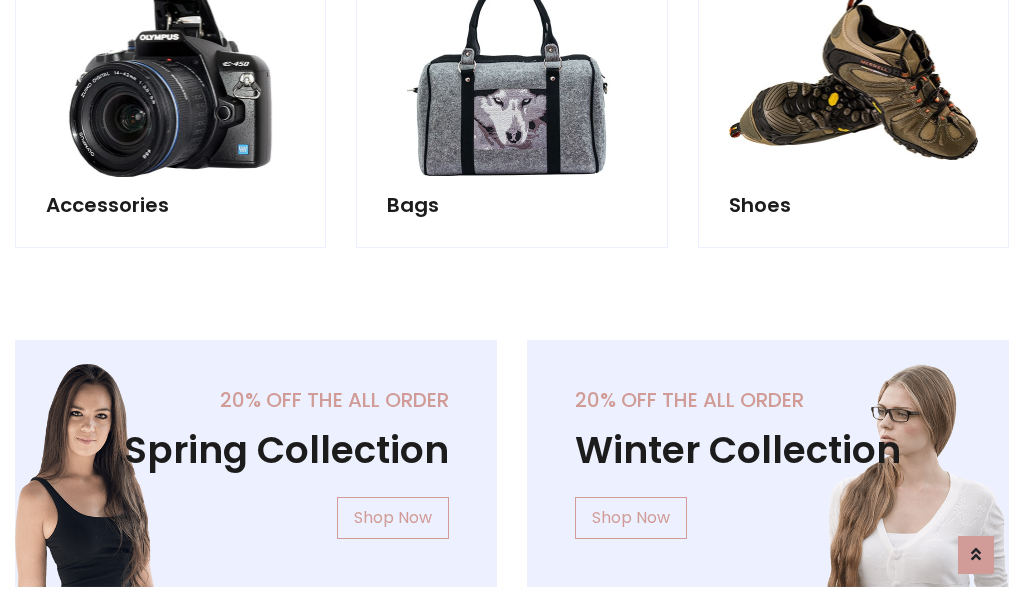 scroll, scrollTop: 1943, scrollLeft: 0, axis: vertical 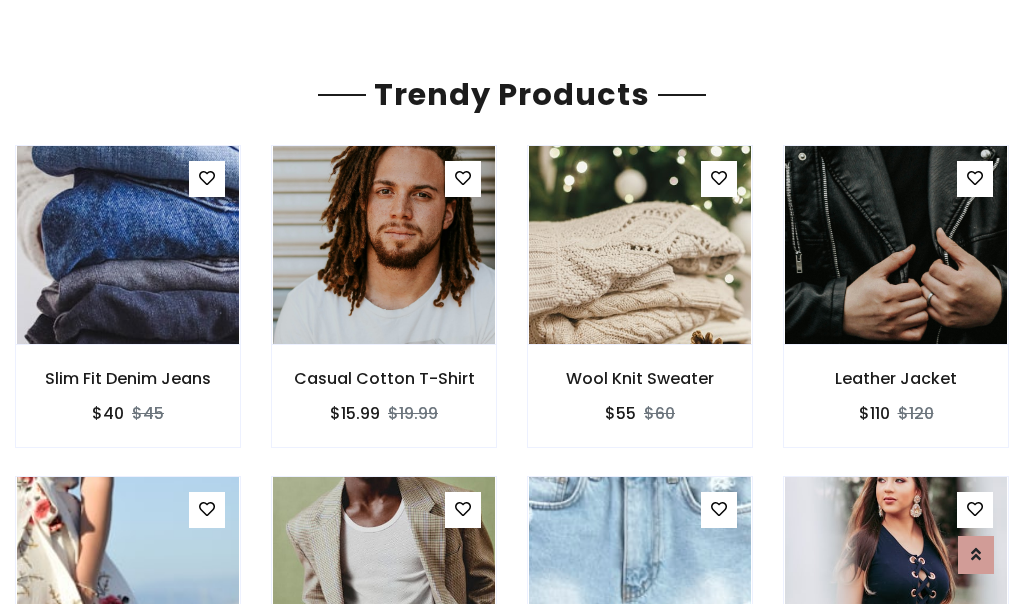 click on "Shop" at bounding box center [368, -1793] 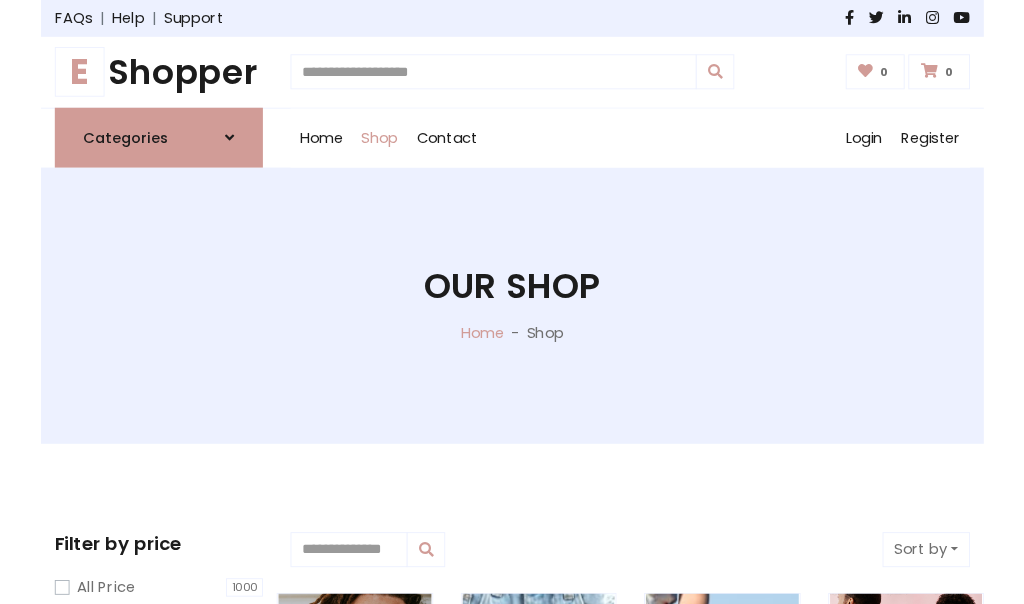 scroll, scrollTop: 0, scrollLeft: 0, axis: both 